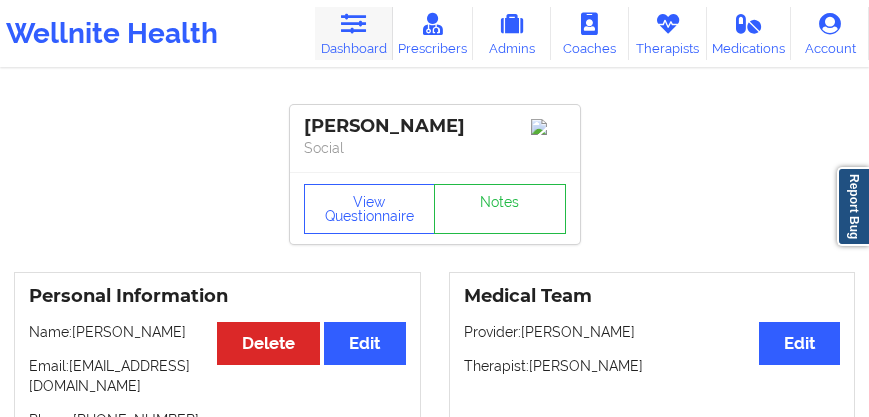 scroll, scrollTop: 228, scrollLeft: 0, axis: vertical 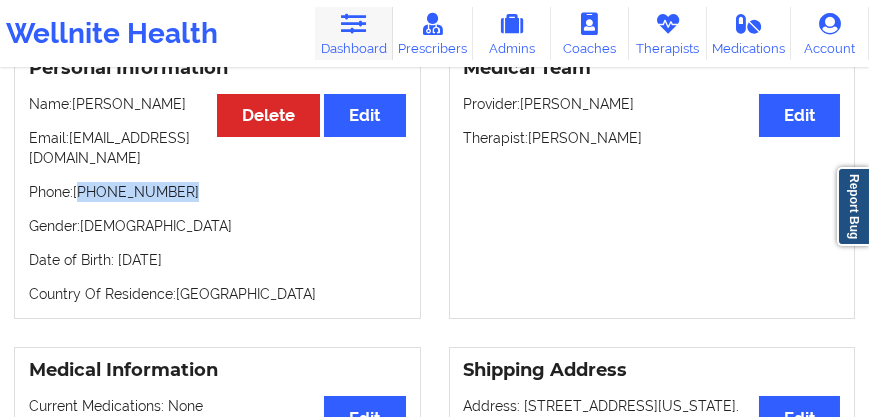 click on "Dashboard" at bounding box center [354, 33] 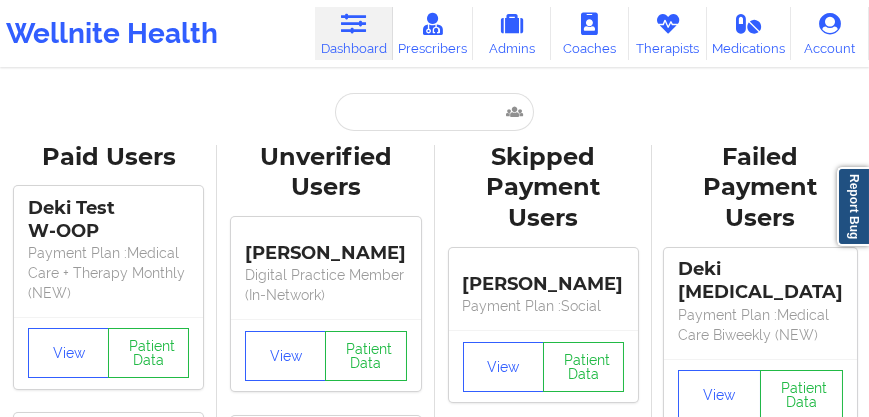 scroll, scrollTop: 0, scrollLeft: 0, axis: both 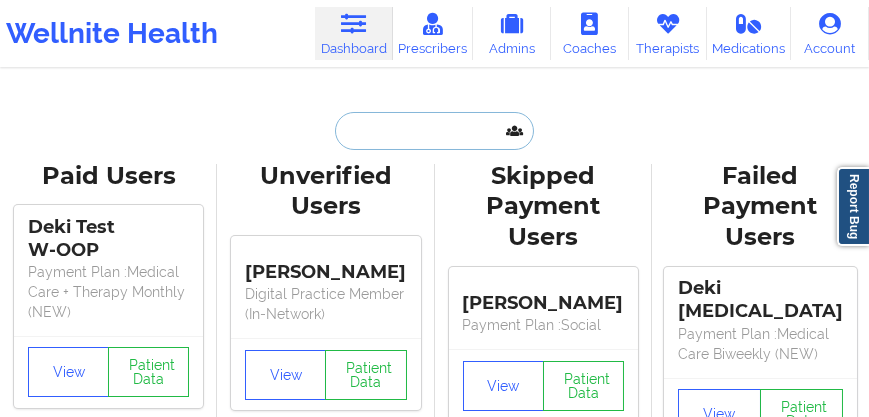 click at bounding box center (434, 131) 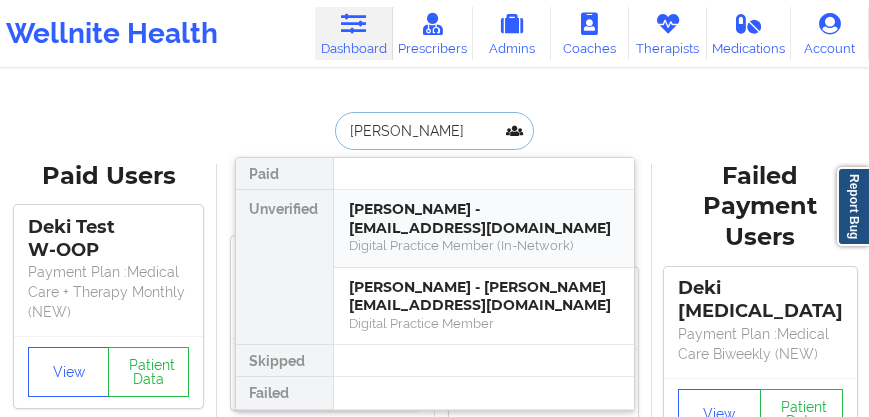 click on "[PERSON_NAME] - [EMAIL_ADDRESS][DOMAIN_NAME]" at bounding box center (484, 218) 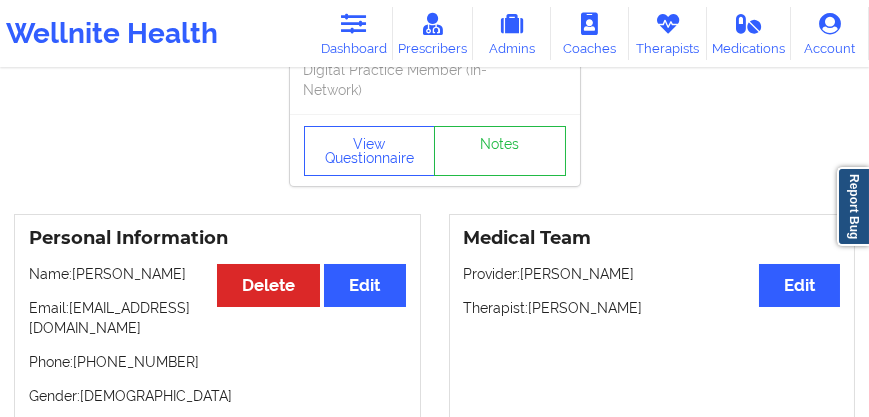 scroll, scrollTop: 171, scrollLeft: 0, axis: vertical 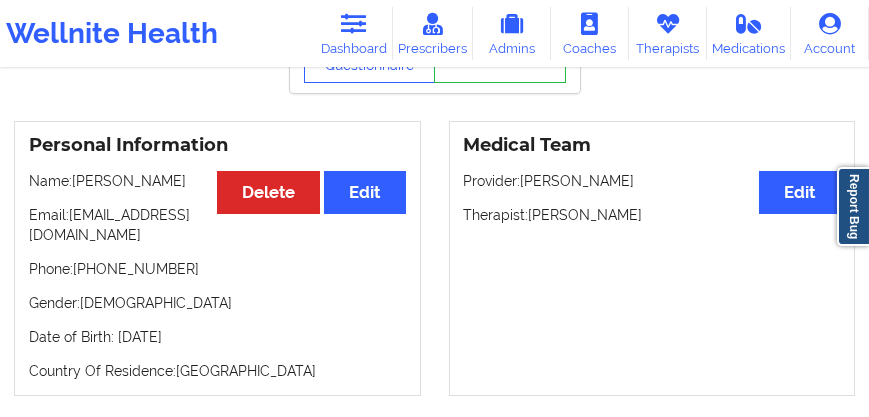 click on "Name:  [PERSON_NAME]" at bounding box center (217, 181) 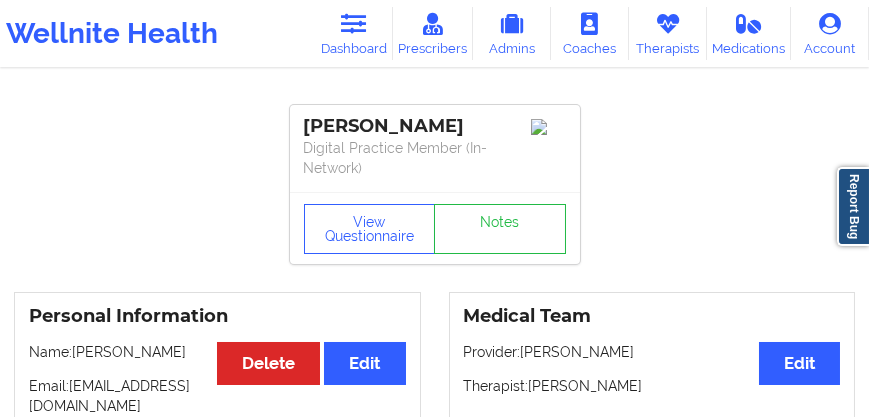 scroll, scrollTop: 0, scrollLeft: 0, axis: both 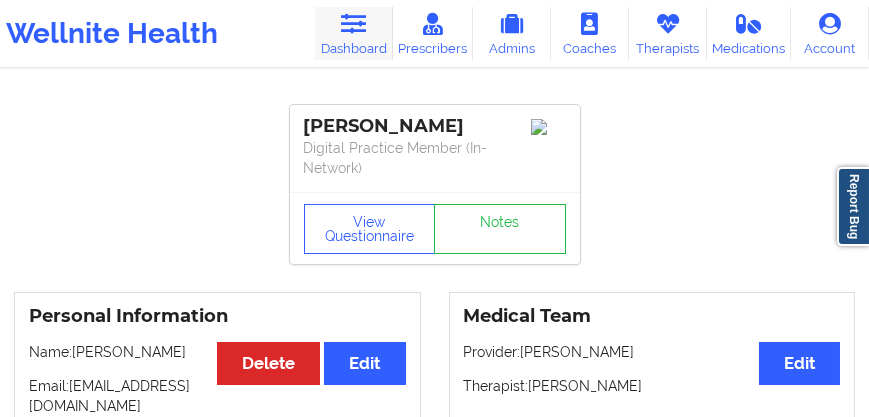 click on "Dashboard" at bounding box center [354, 33] 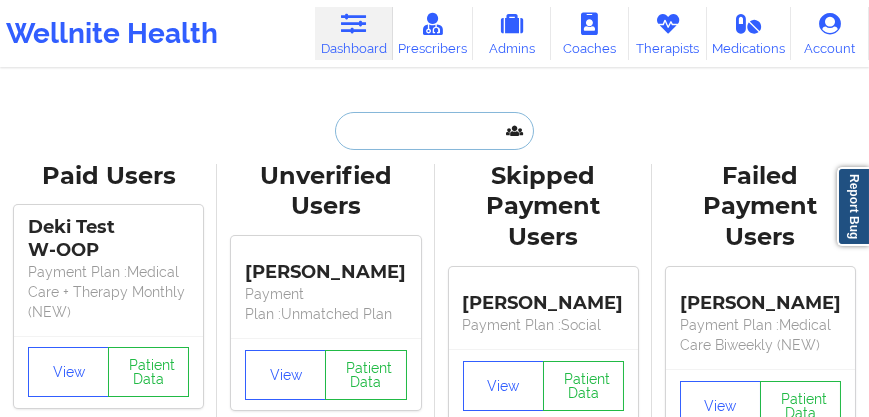 click at bounding box center (434, 131) 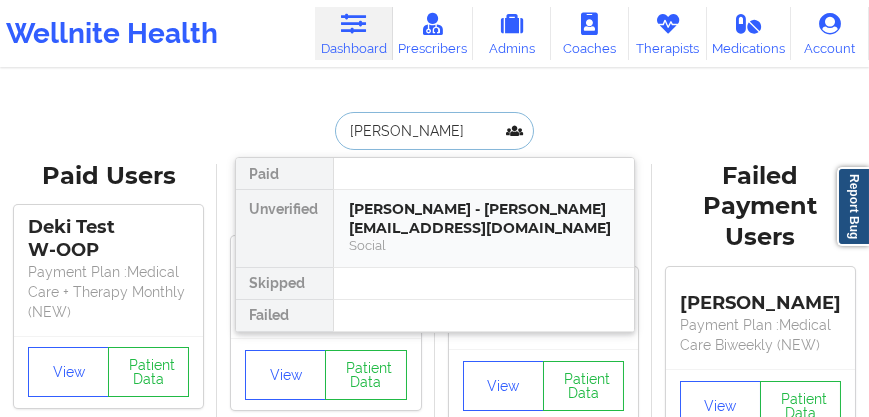 click on "[PERSON_NAME] - [PERSON_NAME][EMAIL_ADDRESS][DOMAIN_NAME]" at bounding box center [484, 218] 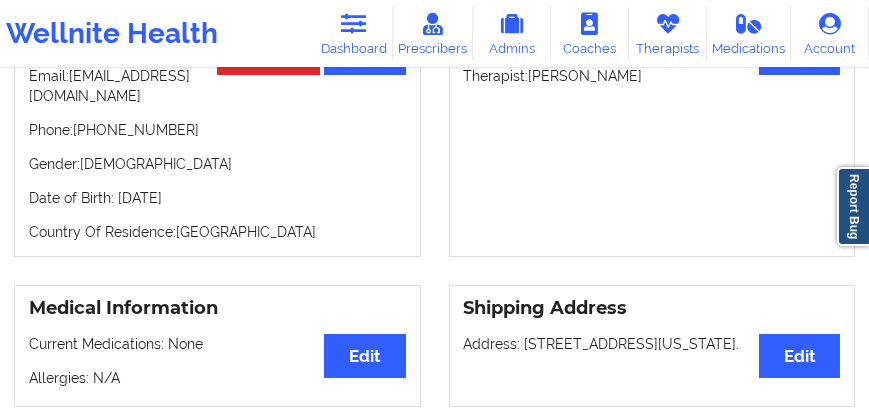 scroll, scrollTop: 285, scrollLeft: 0, axis: vertical 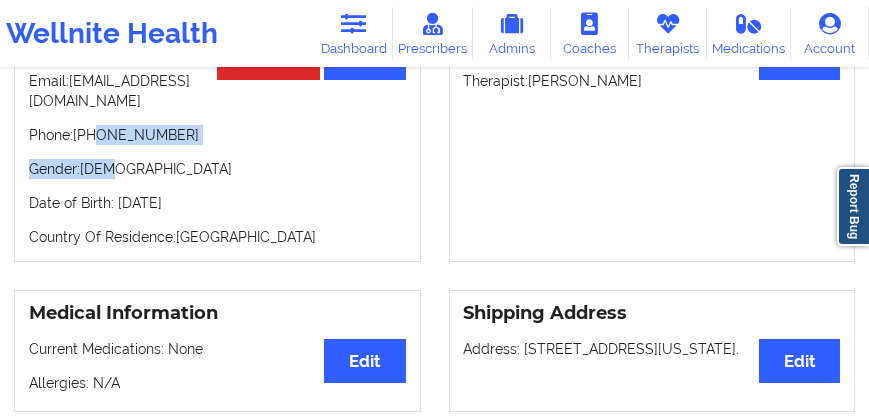 drag, startPoint x: 193, startPoint y: 171, endPoint x: 98, endPoint y: 174, distance: 95.047356 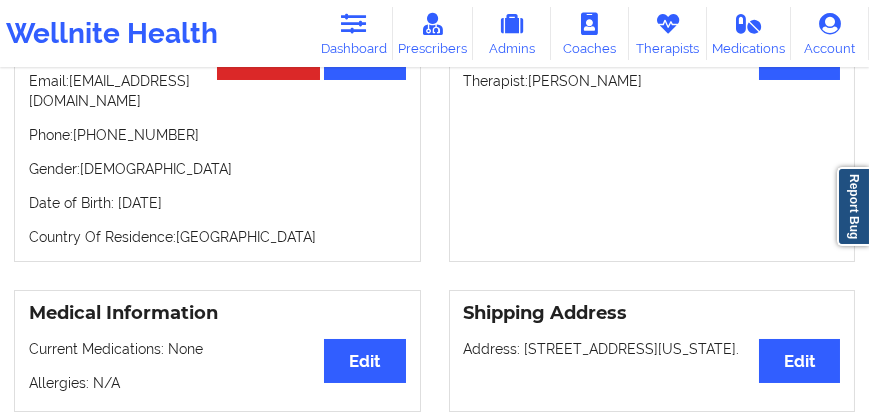 click on "Phone:  [PHONE_NUMBER]" at bounding box center (217, 135) 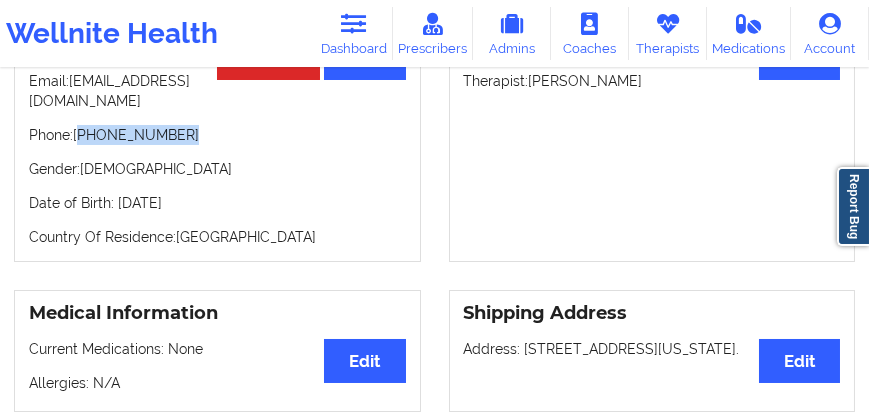 drag, startPoint x: 82, startPoint y: 160, endPoint x: 183, endPoint y: 162, distance: 101.0198 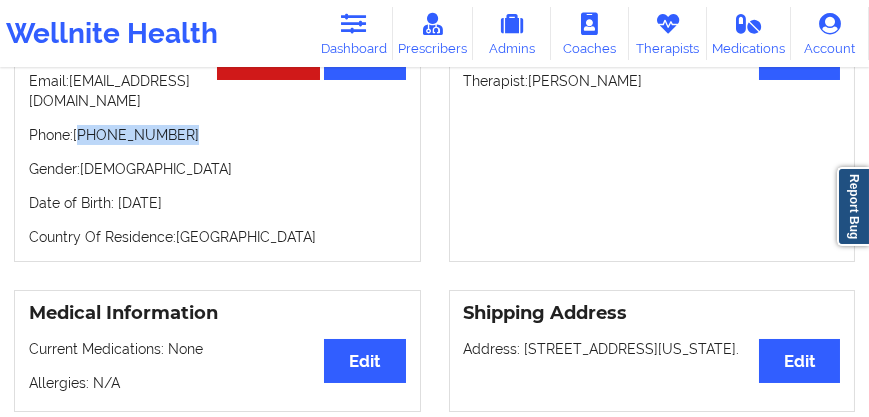 copy on "[PHONE_NUMBER]" 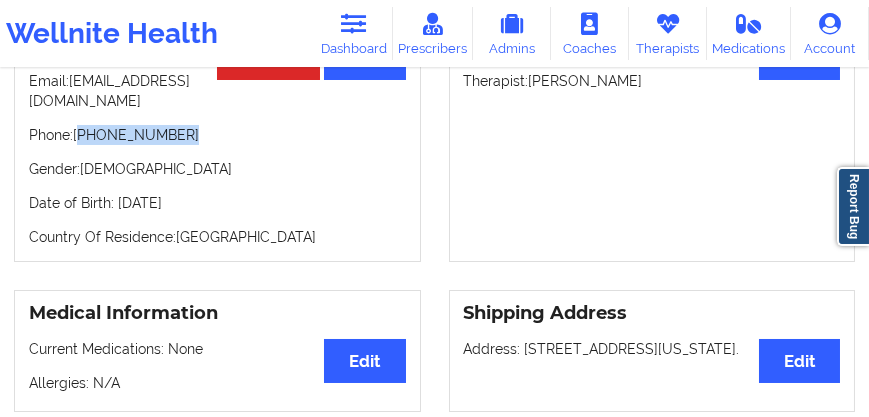 click on "Phone:  [PHONE_NUMBER]" at bounding box center (217, 135) 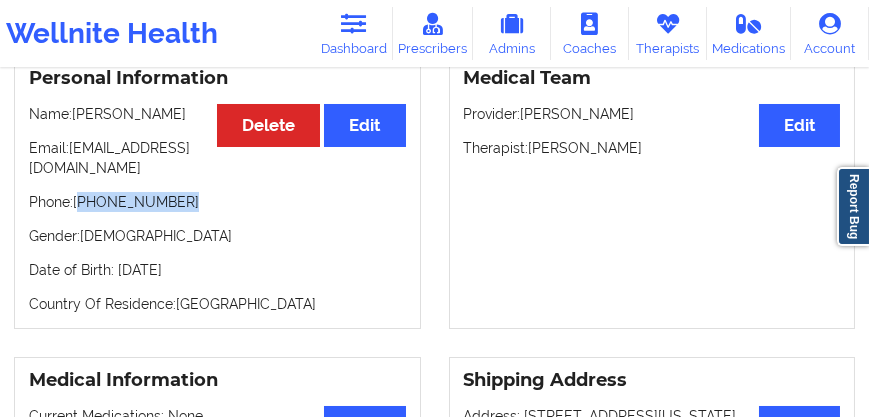 scroll, scrollTop: 171, scrollLeft: 0, axis: vertical 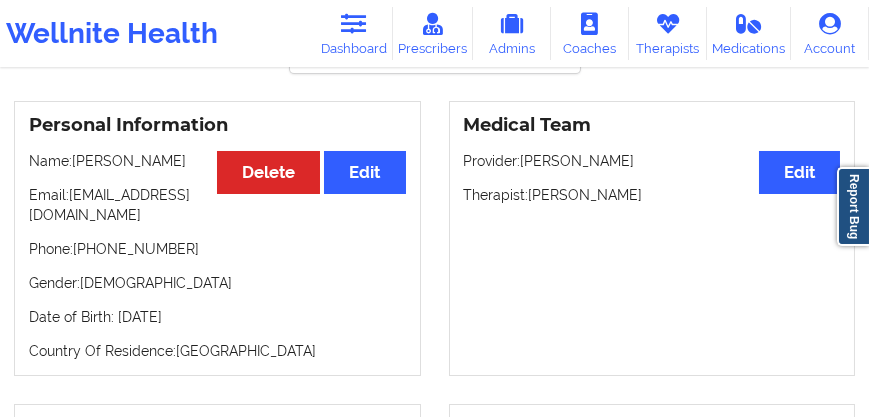 click on "Name:  [PERSON_NAME]" at bounding box center [217, 161] 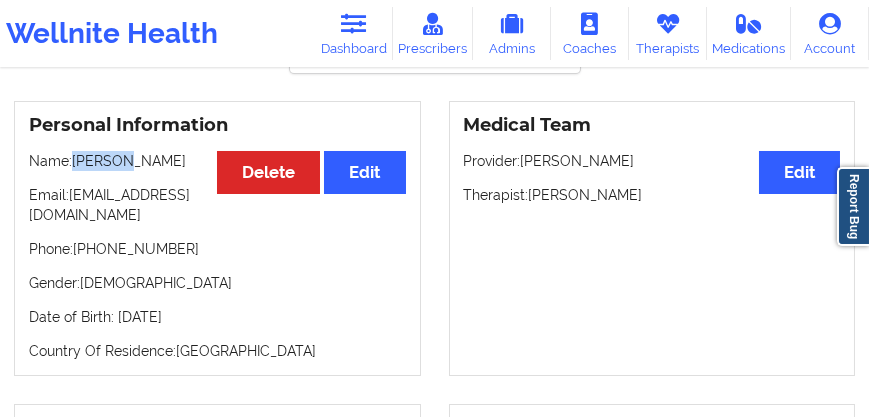 click on "Name:  [PERSON_NAME]" at bounding box center (217, 161) 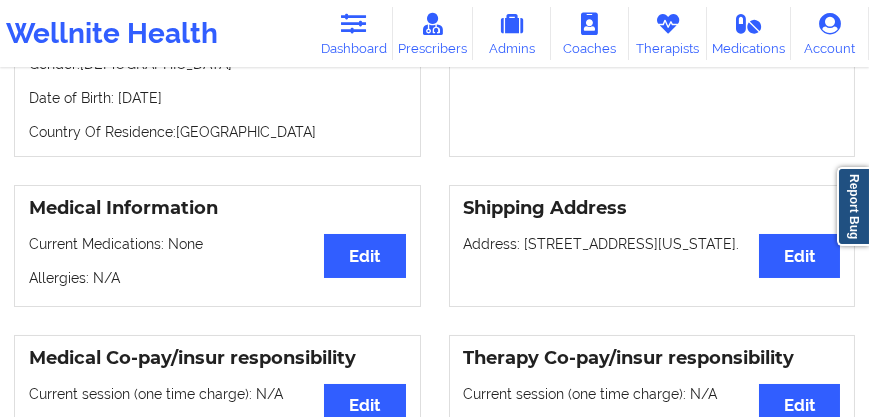 scroll, scrollTop: 228, scrollLeft: 0, axis: vertical 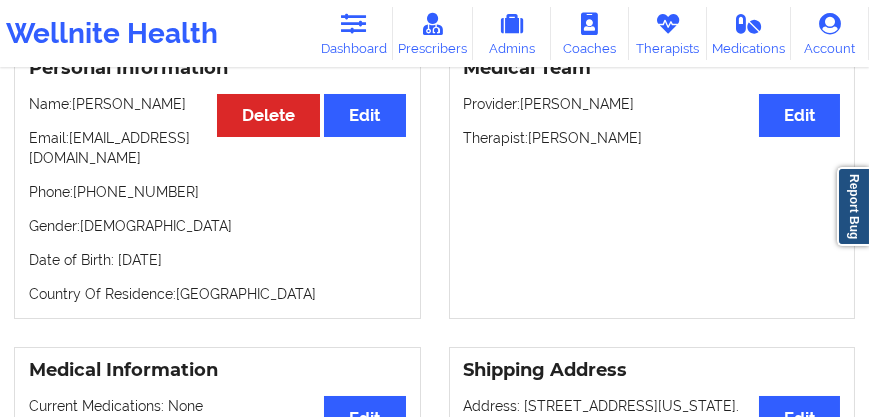 click on "Name:  [PERSON_NAME]" at bounding box center [217, 104] 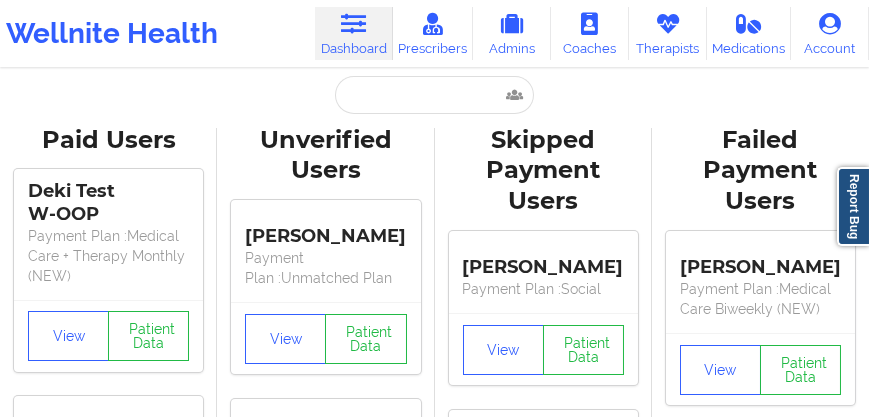 scroll, scrollTop: 0, scrollLeft: 0, axis: both 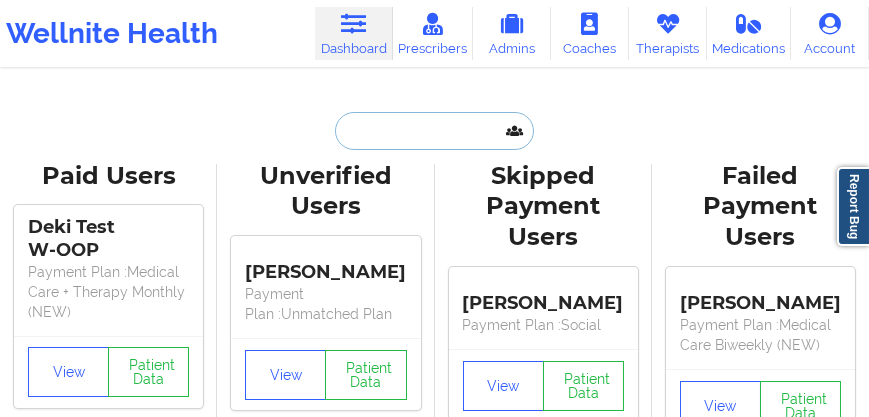 click at bounding box center (434, 131) 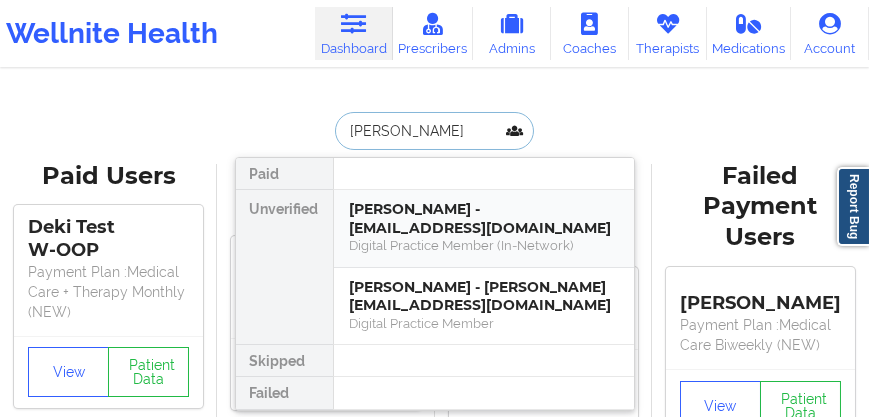 click on "[PERSON_NAME] - [EMAIL_ADDRESS][DOMAIN_NAME]" at bounding box center (484, 218) 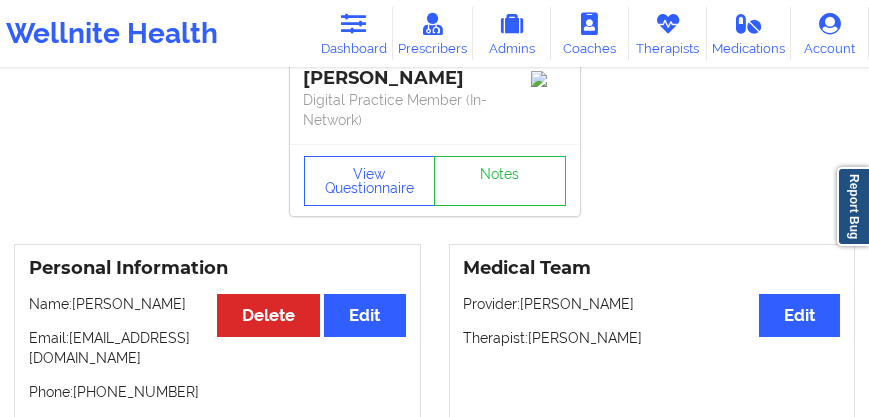 scroll, scrollTop: 114, scrollLeft: 0, axis: vertical 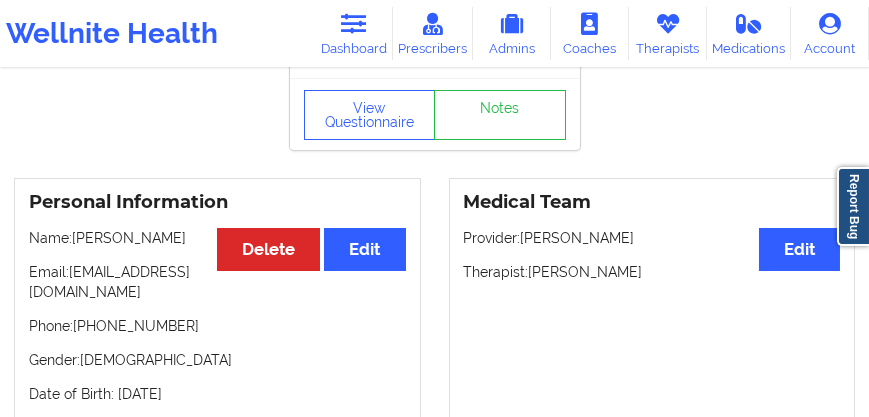 click on "Name:  [PERSON_NAME]" at bounding box center [217, 238] 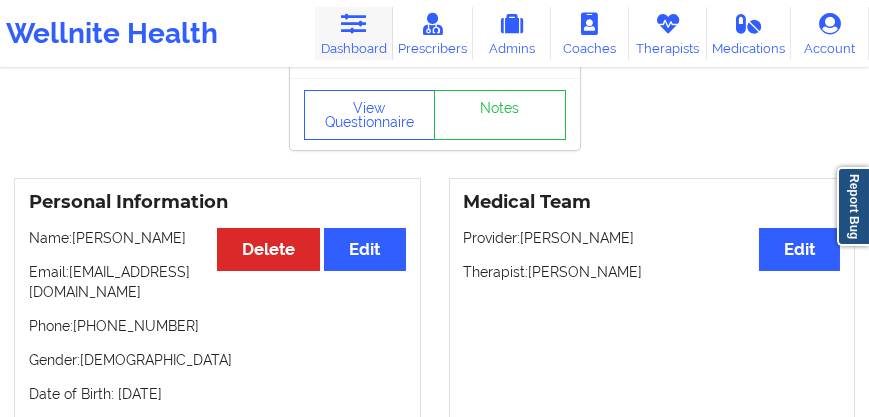 click at bounding box center [353, 24] 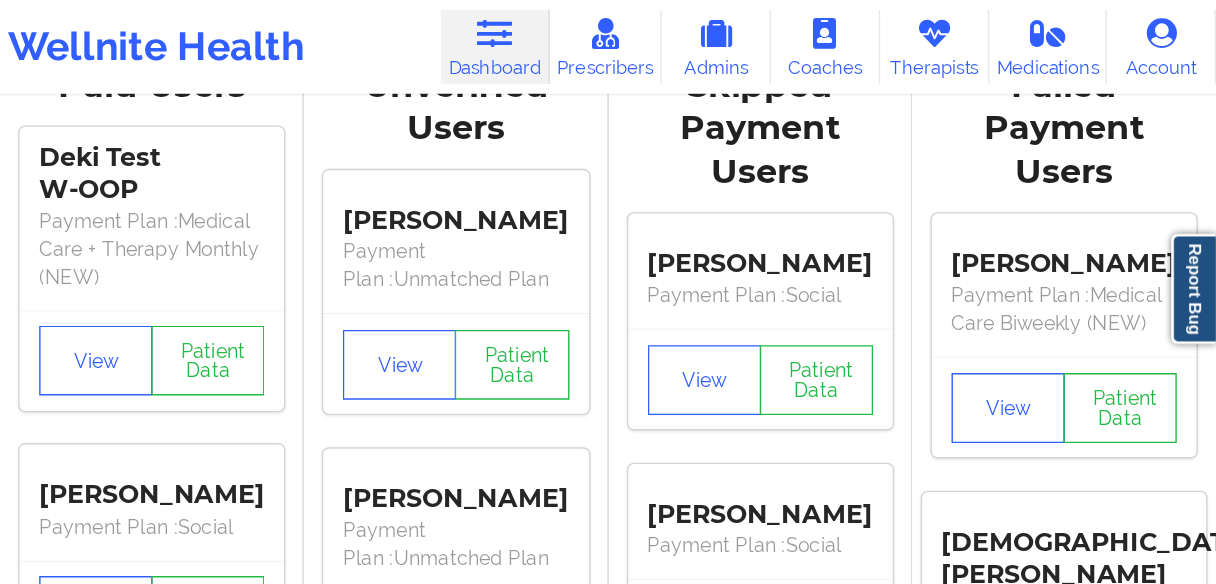 scroll, scrollTop: 0, scrollLeft: 0, axis: both 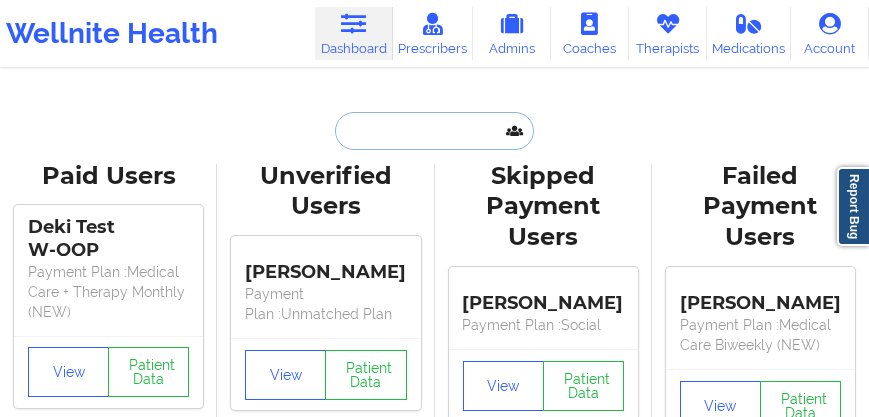 click at bounding box center (434, 131) 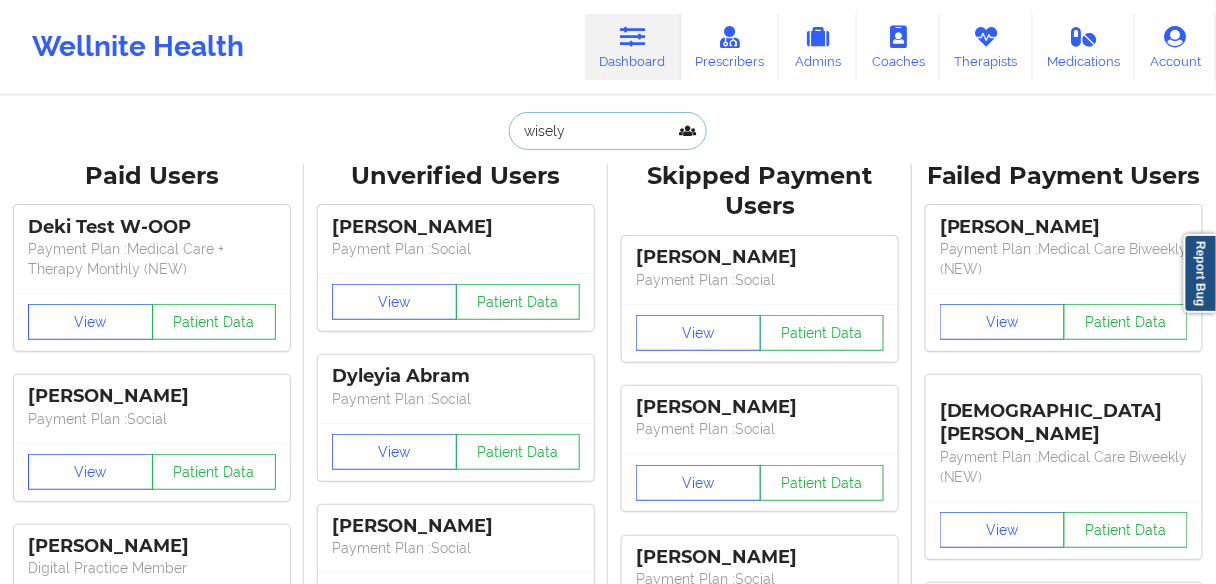 click on "wisely" at bounding box center (608, 131) 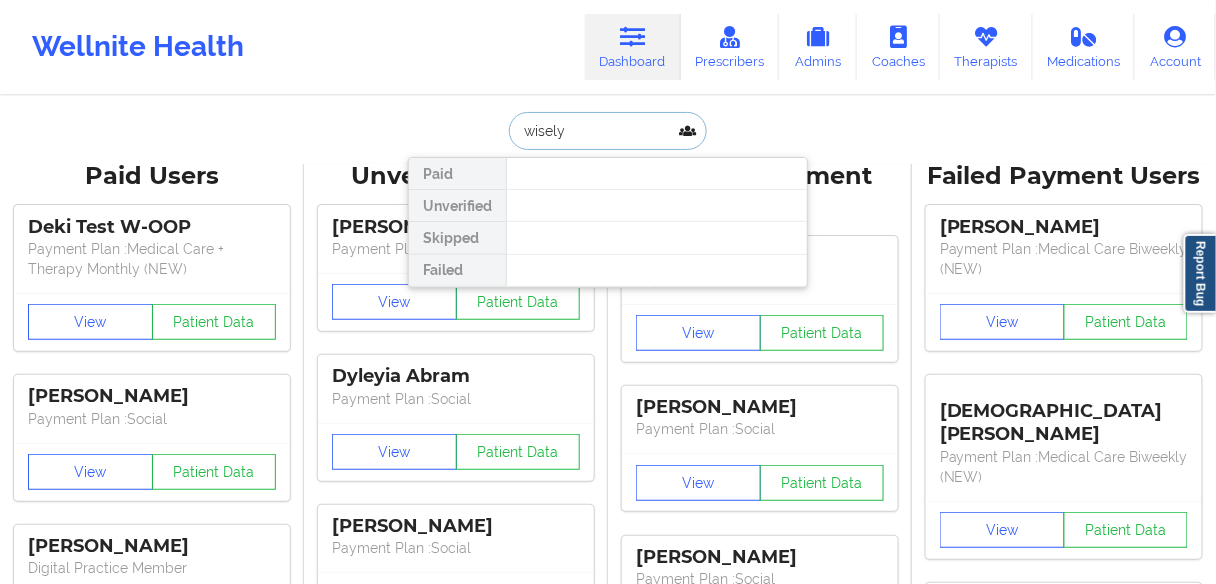 drag, startPoint x: 574, startPoint y: 131, endPoint x: 460, endPoint y: 128, distance: 114.03947 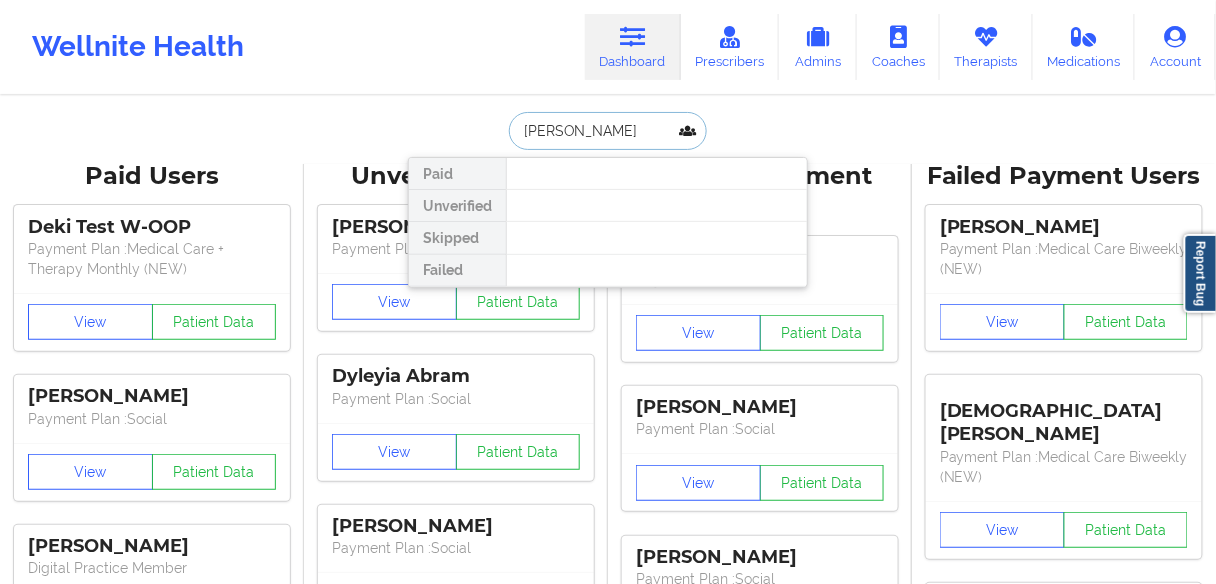 type on "[PERSON_NAME]" 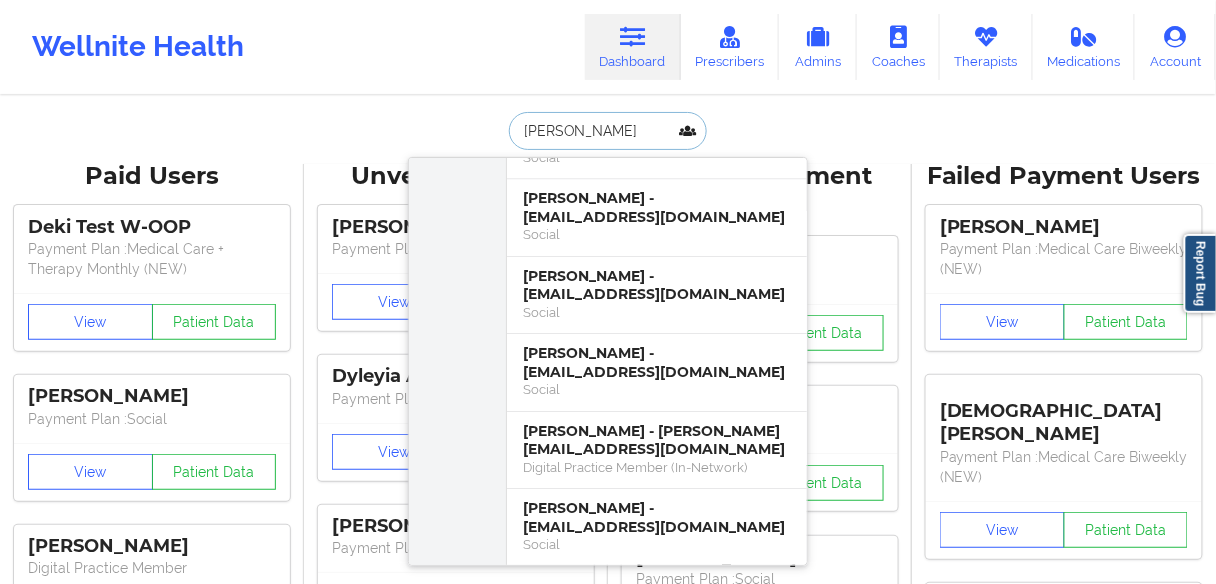 scroll, scrollTop: 3680, scrollLeft: 0, axis: vertical 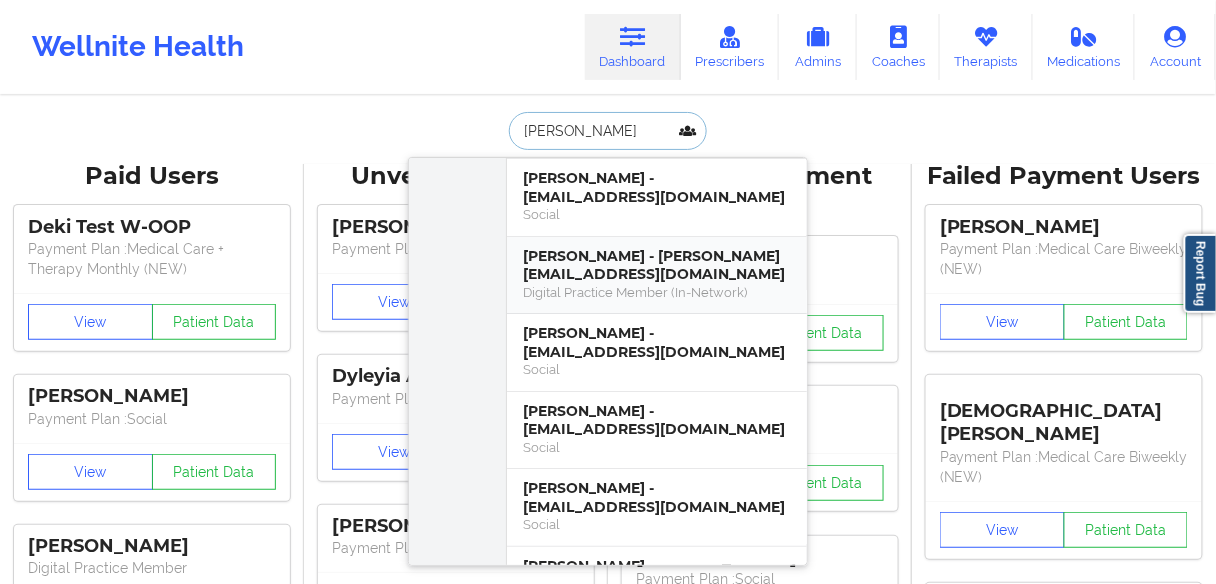 click on "[PERSON_NAME] - [PERSON_NAME][EMAIL_ADDRESS][DOMAIN_NAME]" at bounding box center (657, 265) 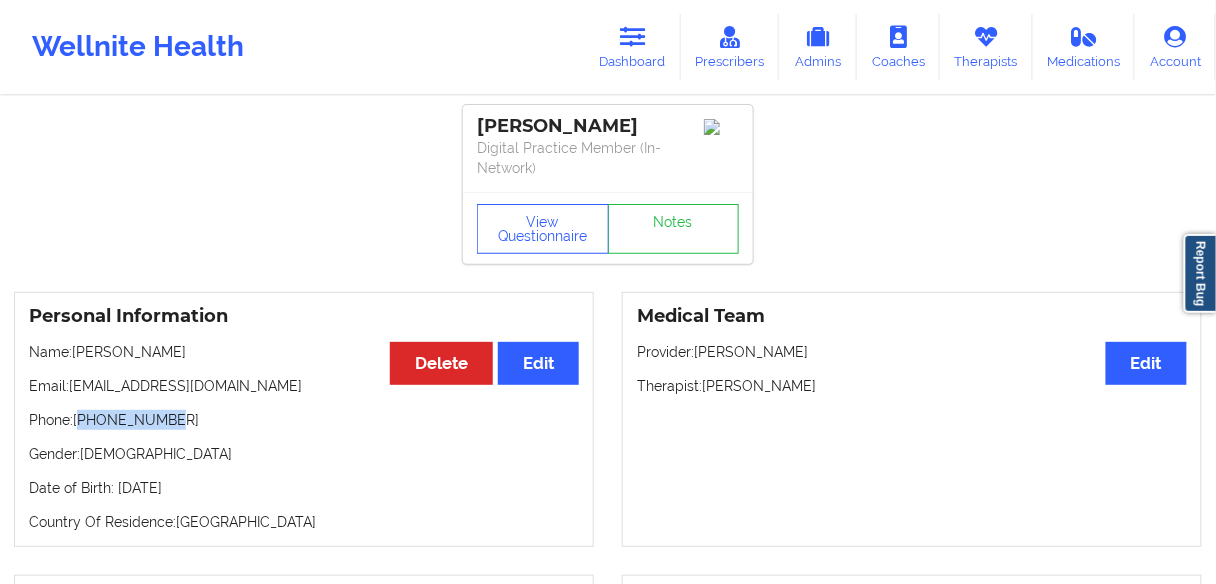 drag, startPoint x: 186, startPoint y: 418, endPoint x: 80, endPoint y: 418, distance: 106 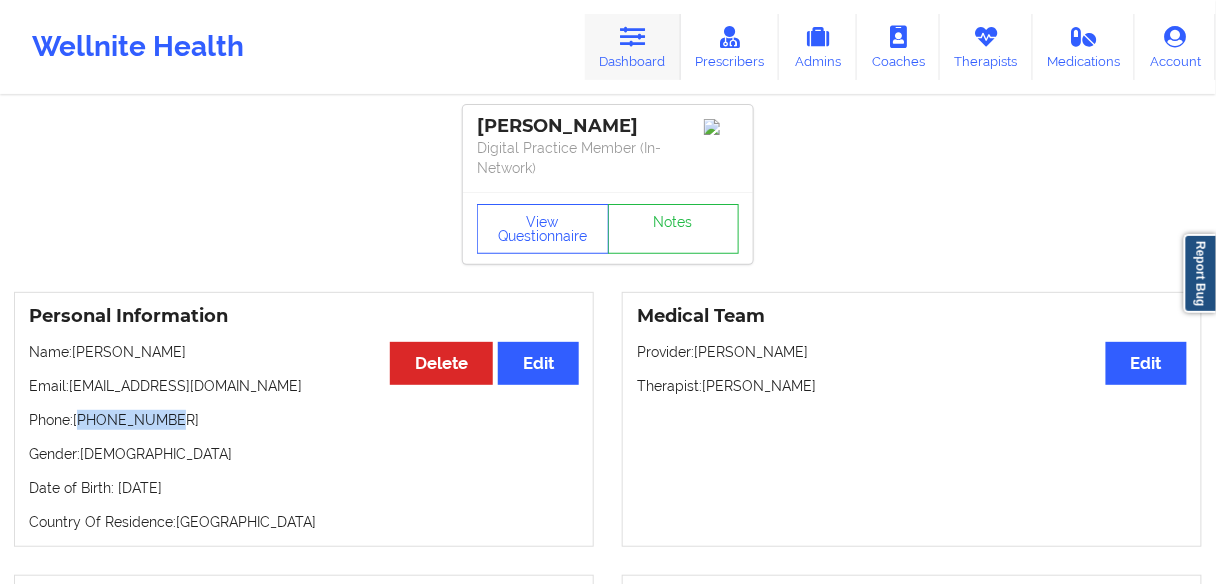 click on "Dashboard" at bounding box center [633, 47] 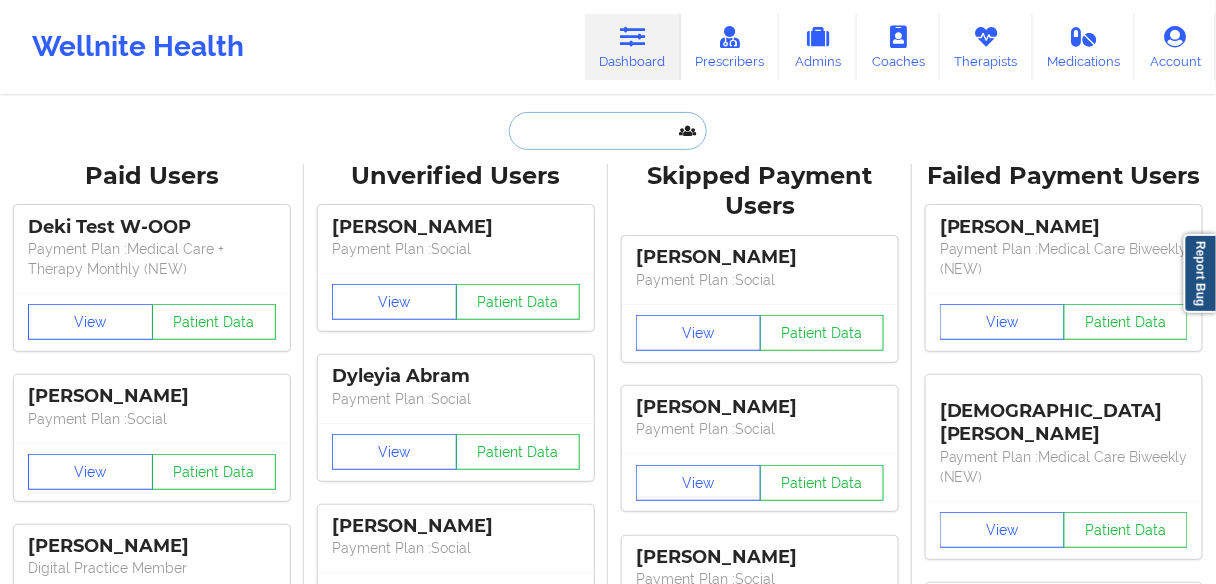 click at bounding box center [608, 131] 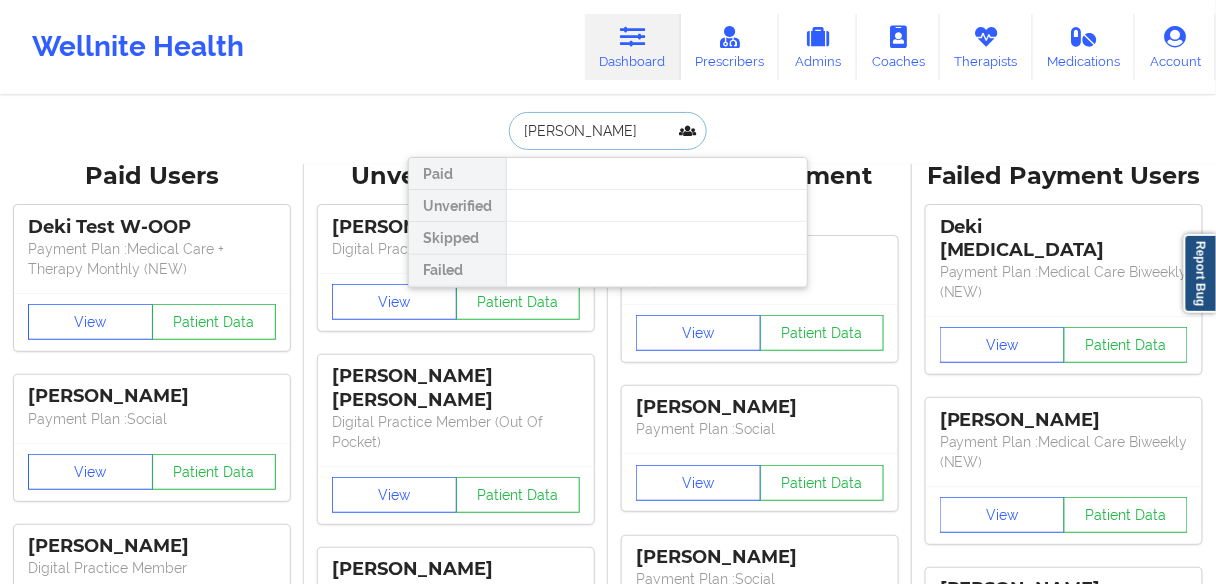 drag, startPoint x: 549, startPoint y: 128, endPoint x: 507, endPoint y: 123, distance: 42.296574 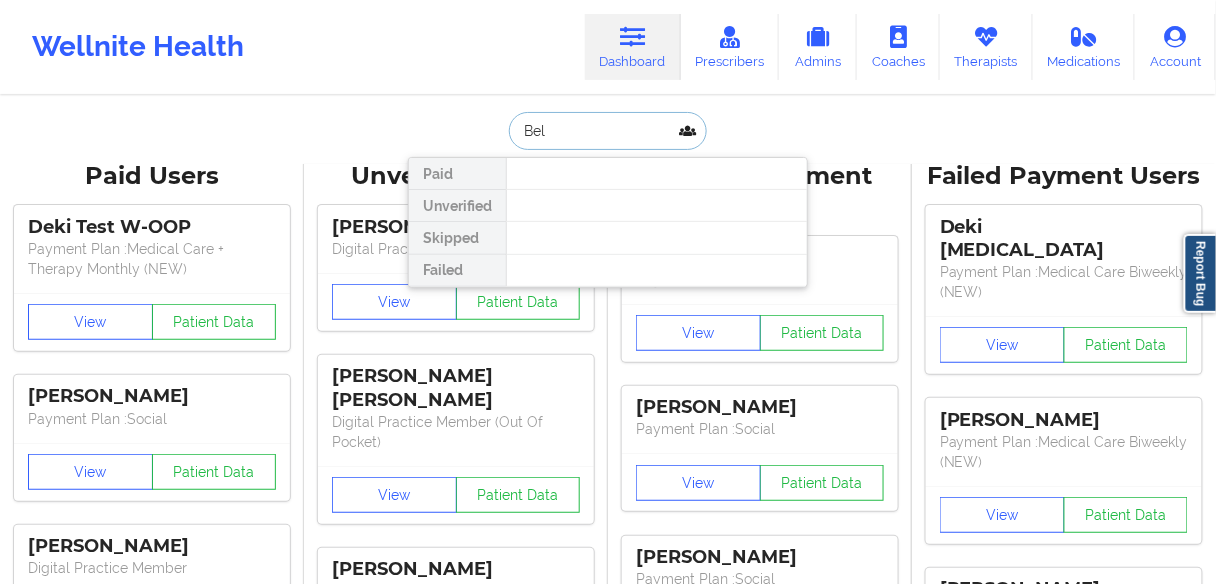 type on "[PERSON_NAME]" 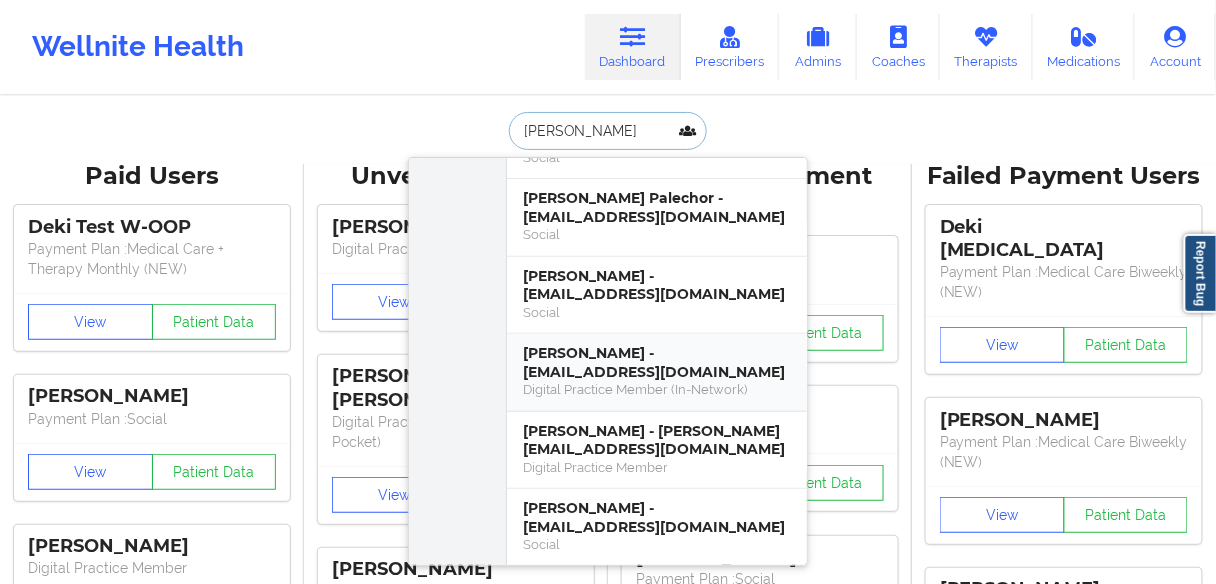 scroll, scrollTop: 240, scrollLeft: 0, axis: vertical 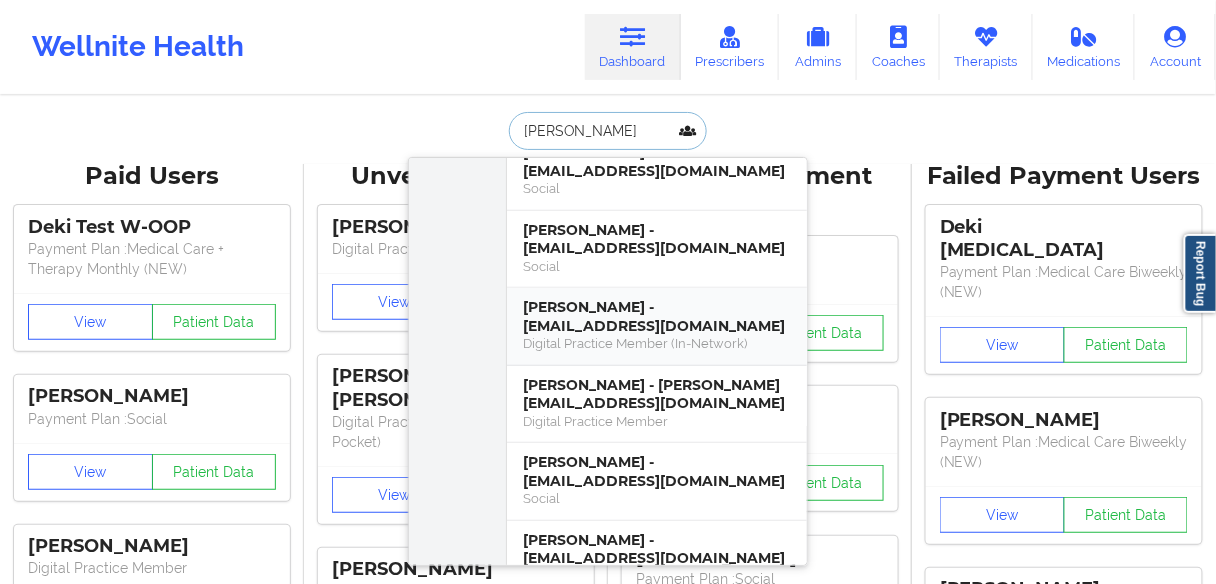 click on "Digital Practice Member  (In-Network)" at bounding box center (657, 343) 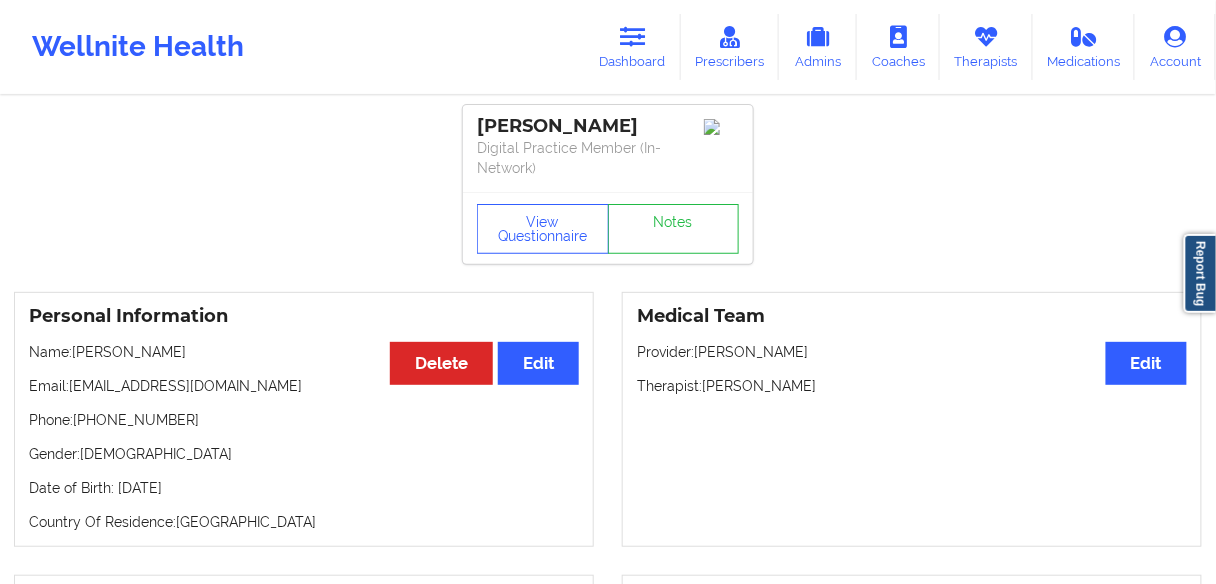 scroll, scrollTop: 160, scrollLeft: 0, axis: vertical 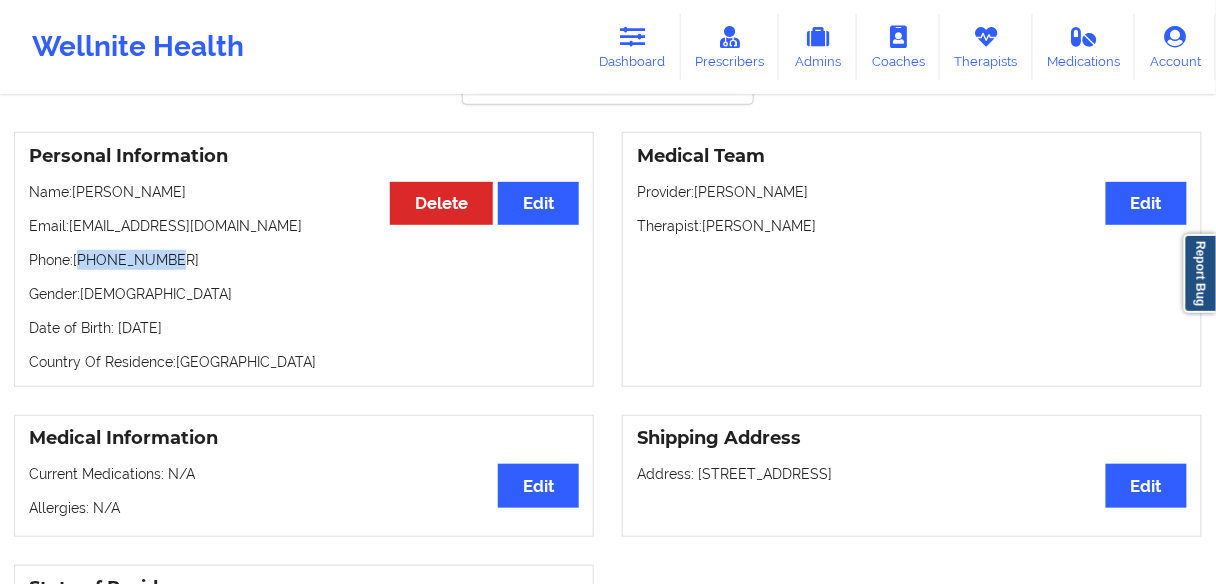 drag, startPoint x: 187, startPoint y: 258, endPoint x: 83, endPoint y: 266, distance: 104.307236 